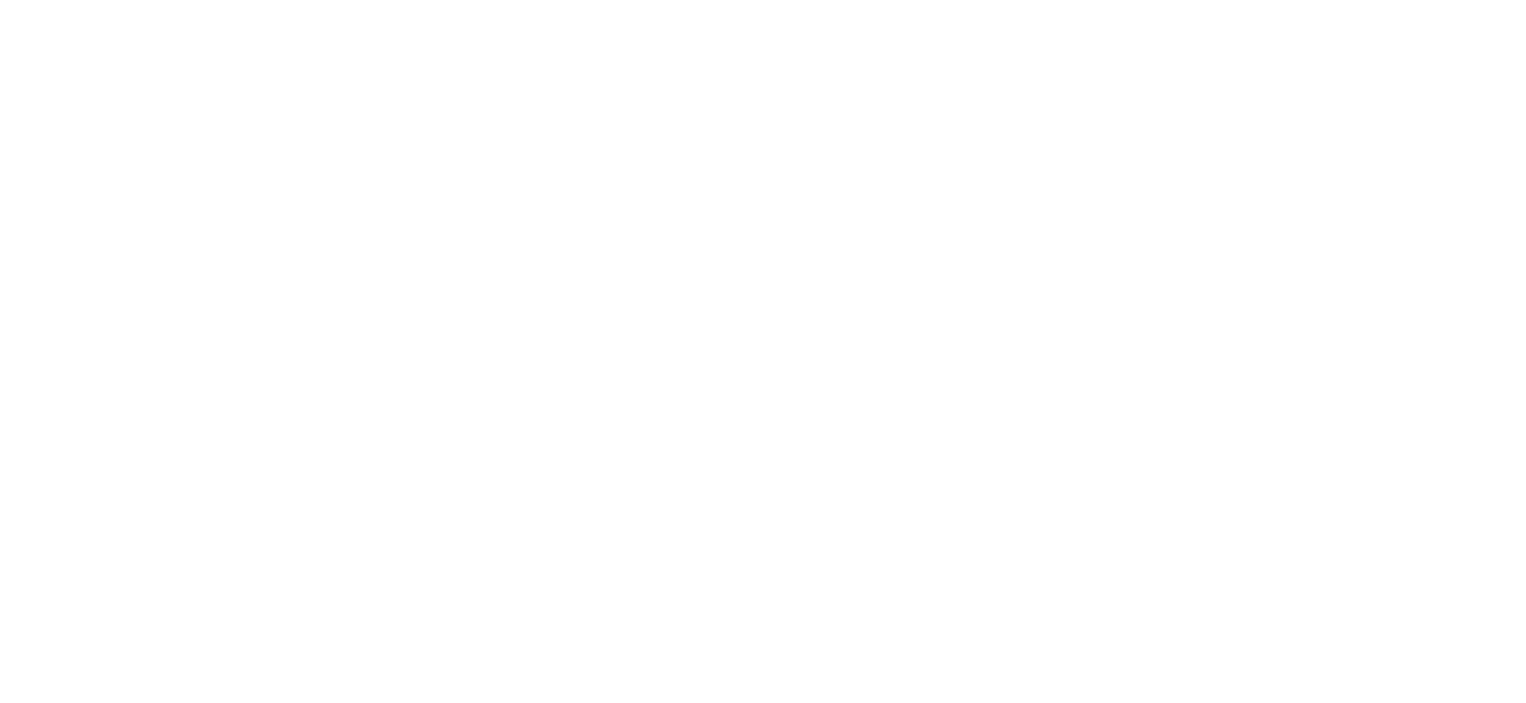 scroll, scrollTop: 0, scrollLeft: 0, axis: both 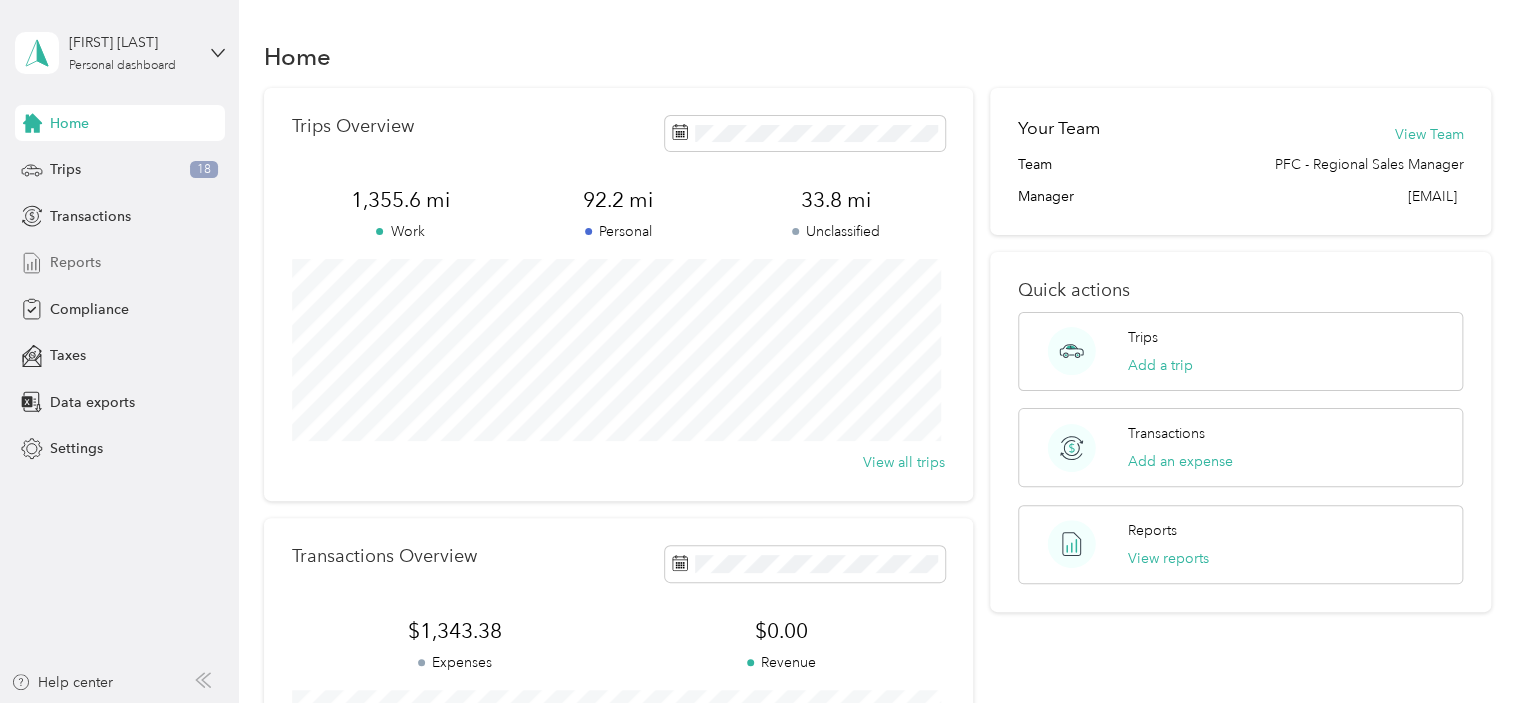 click on "Reports" at bounding box center [75, 262] 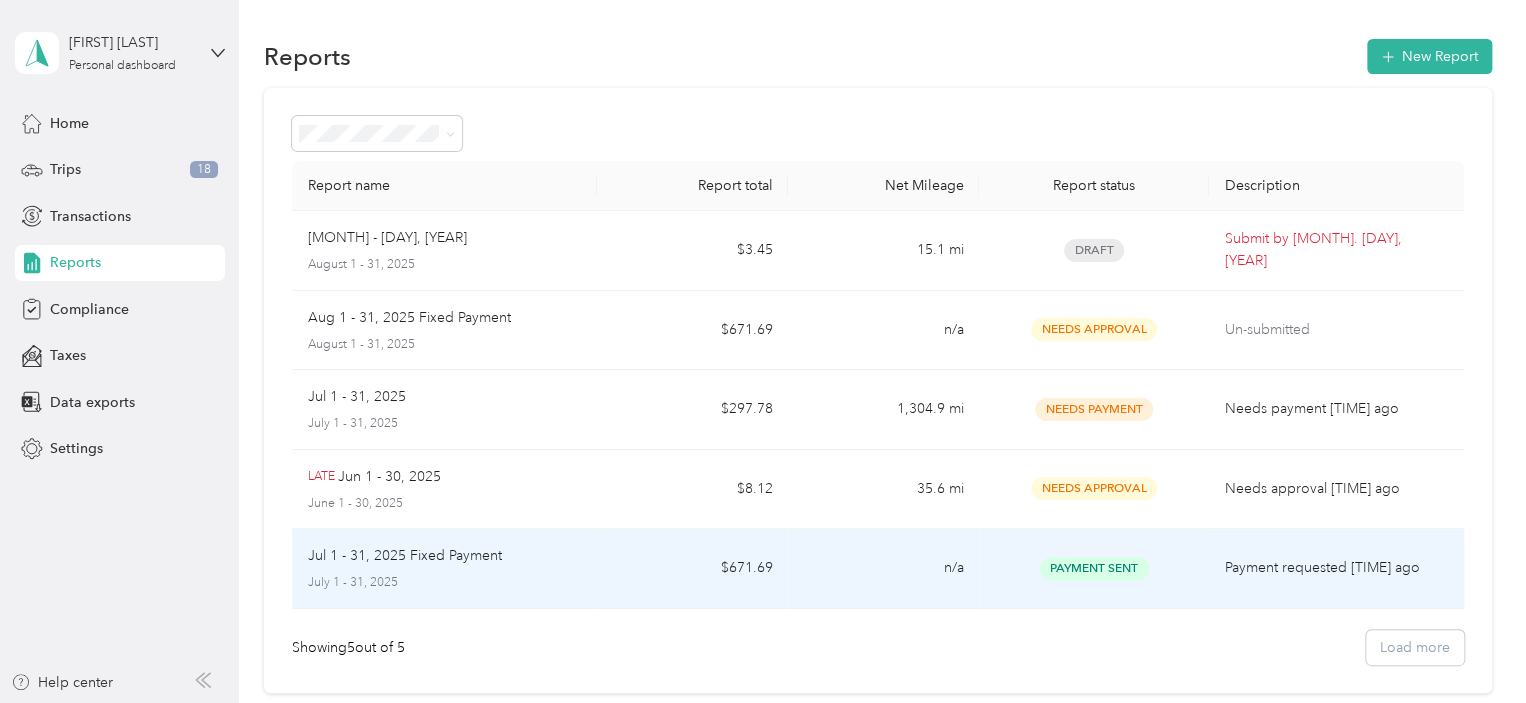 click on "Payment requested [TIME] ago" at bounding box center [1336, 568] 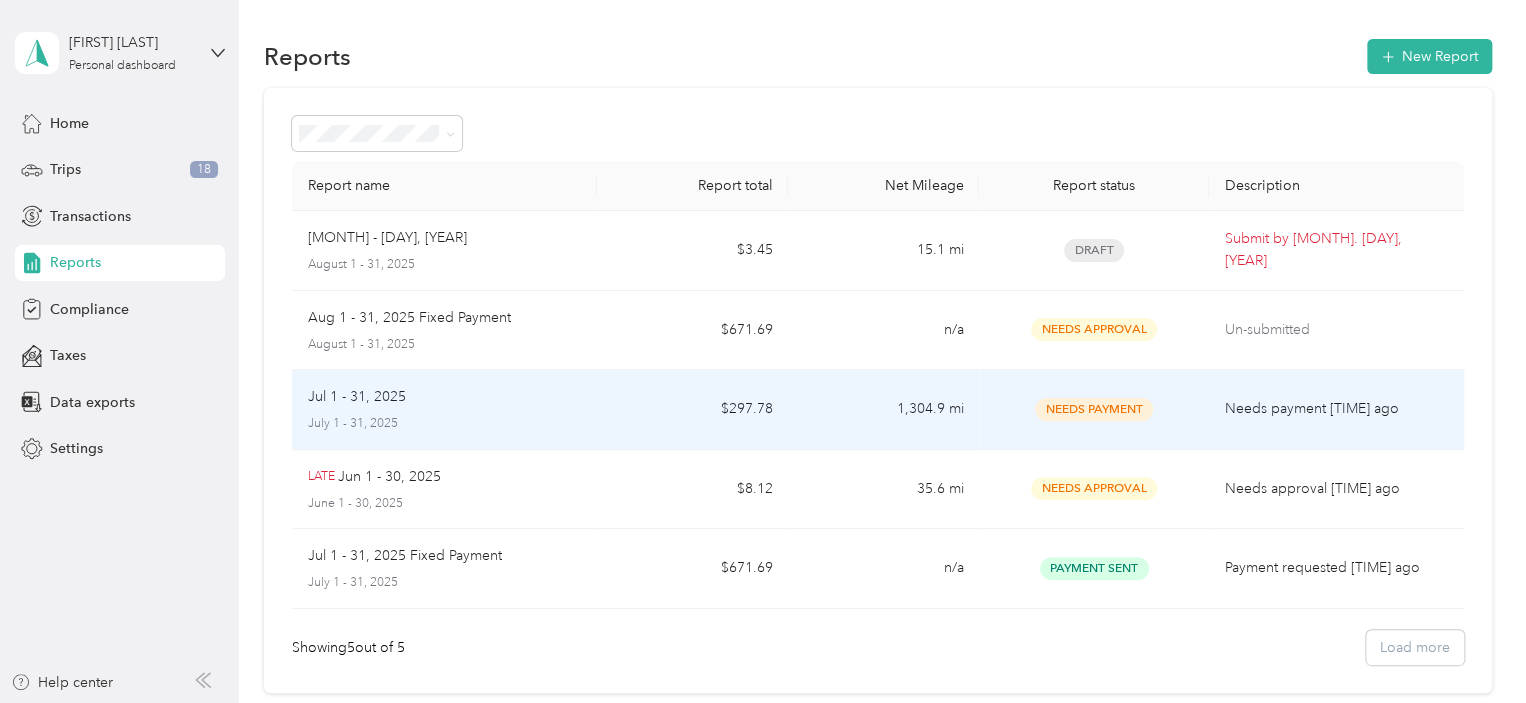 click on "Needs payment [TIME] ago" at bounding box center (1336, 409) 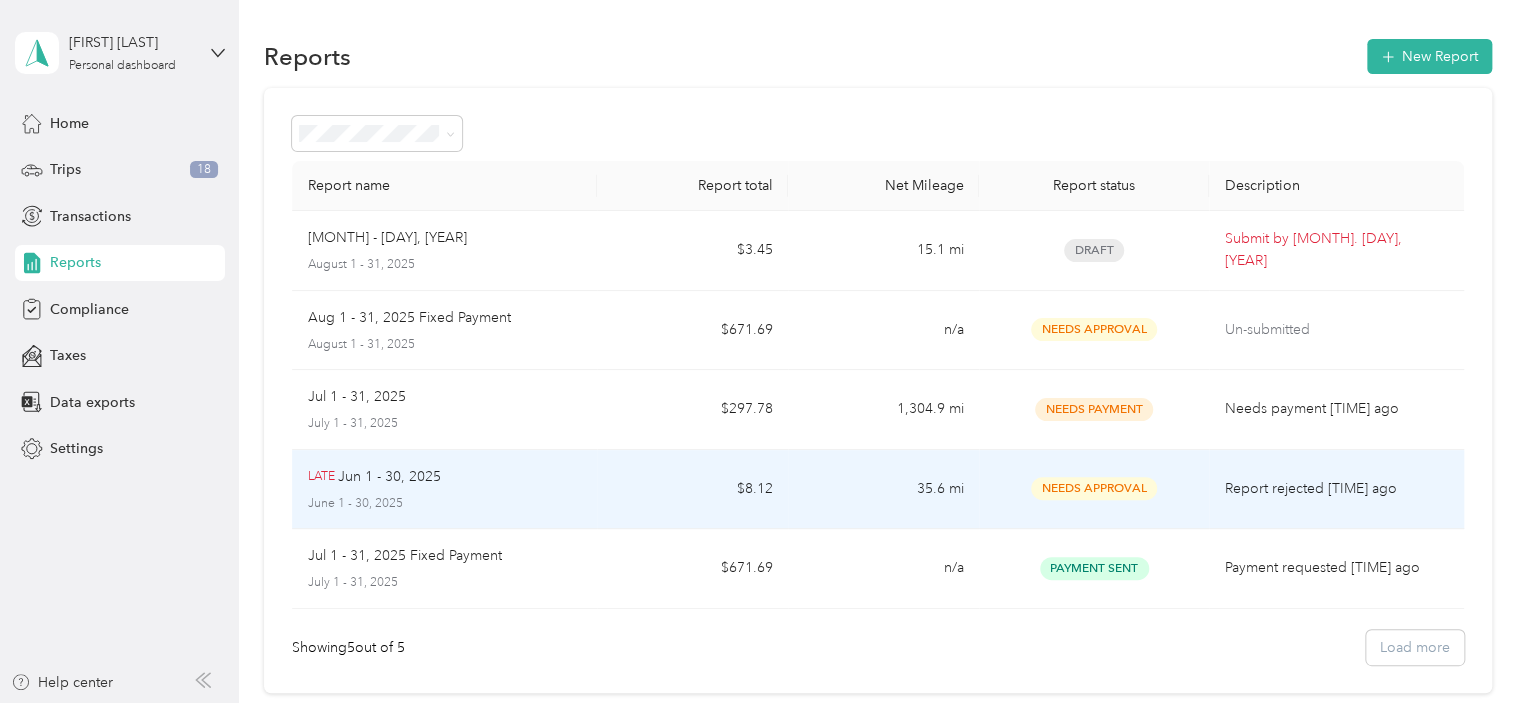 click on "Report rejected [TIME] ago" at bounding box center (1336, 489) 